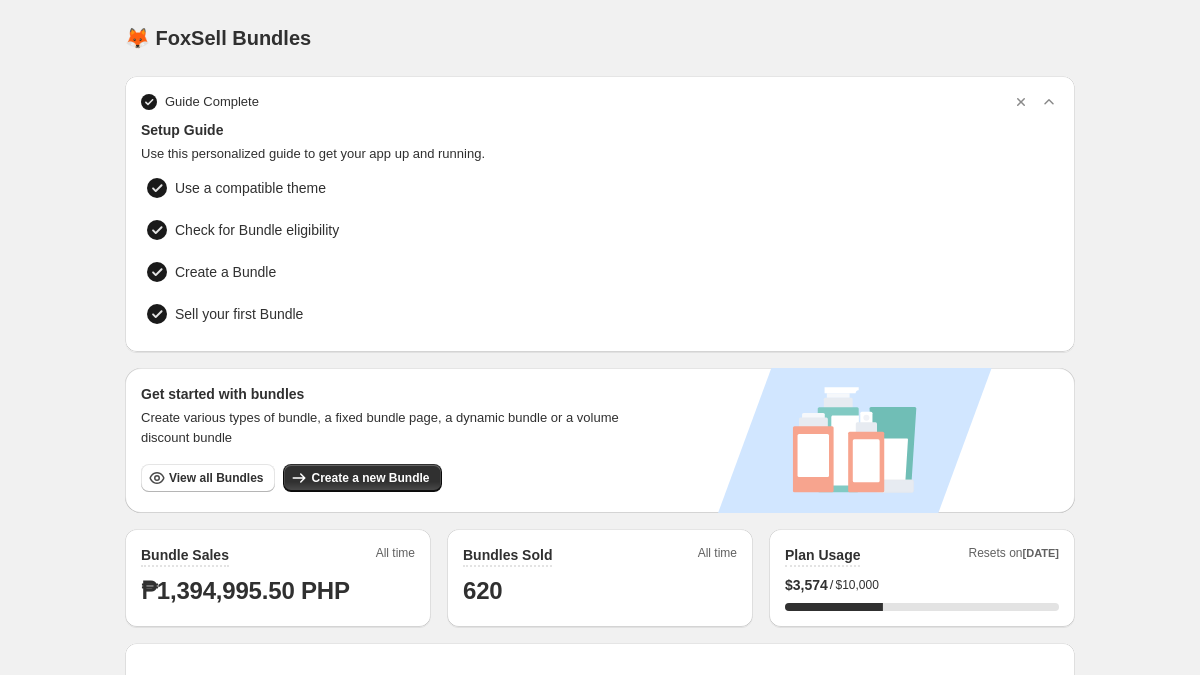 scroll, scrollTop: 0, scrollLeft: 0, axis: both 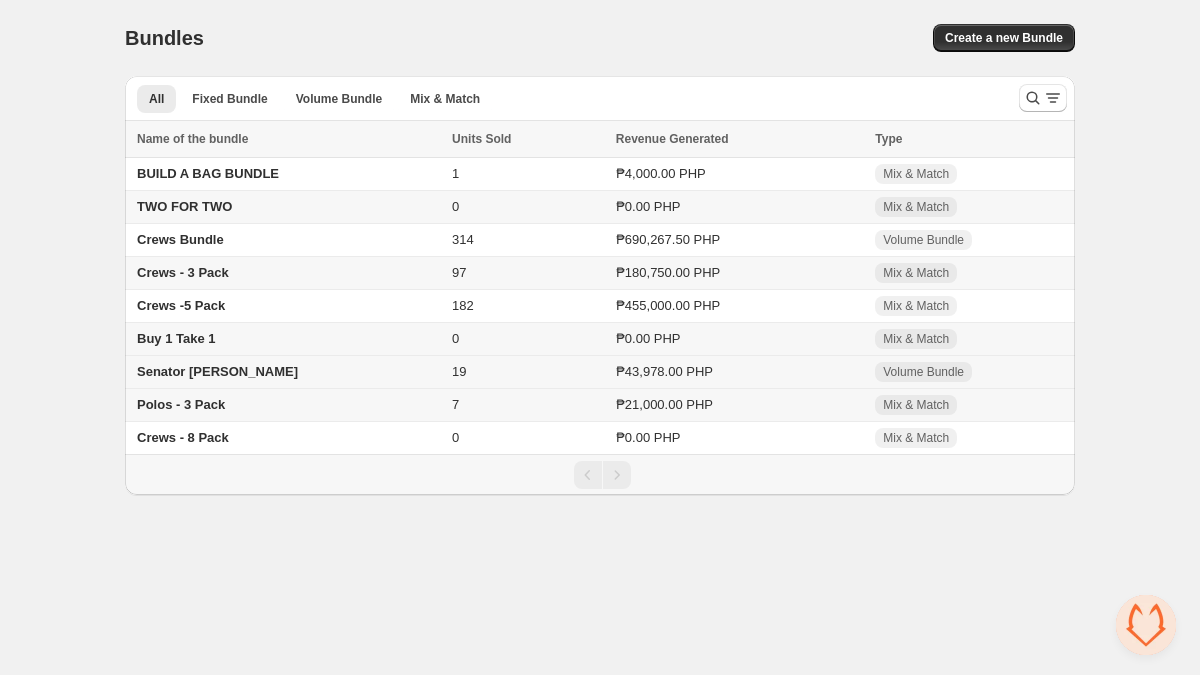 click on "Senator Bundles" at bounding box center (217, 371) 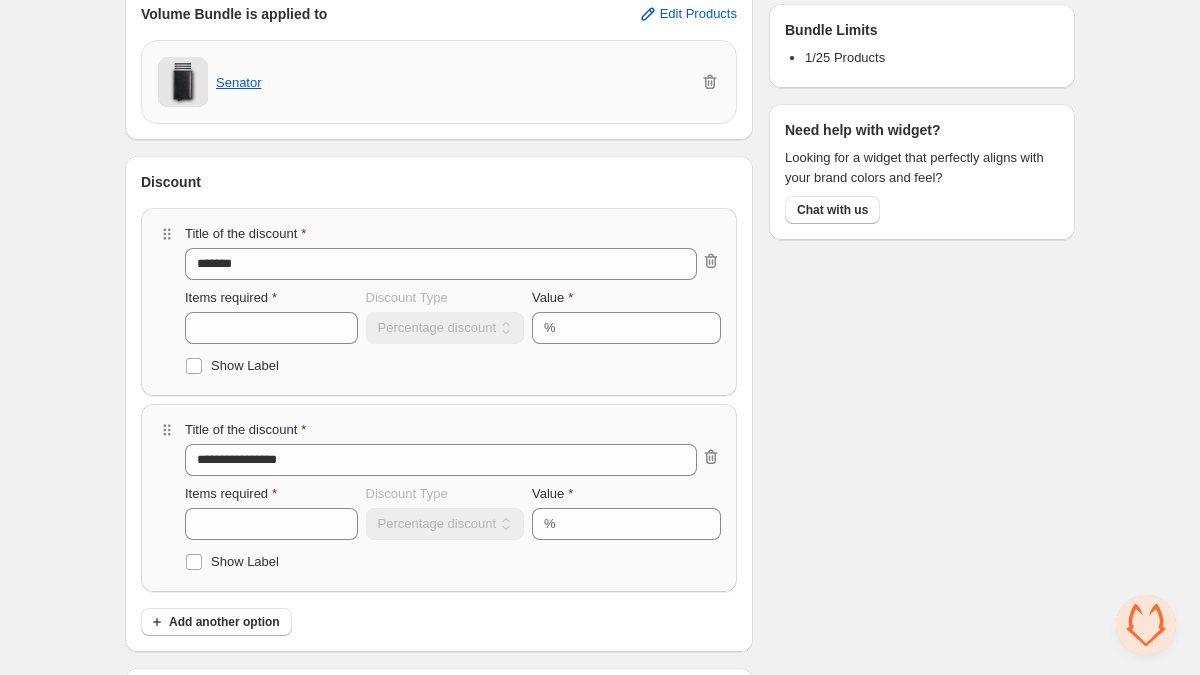 scroll, scrollTop: 357, scrollLeft: 0, axis: vertical 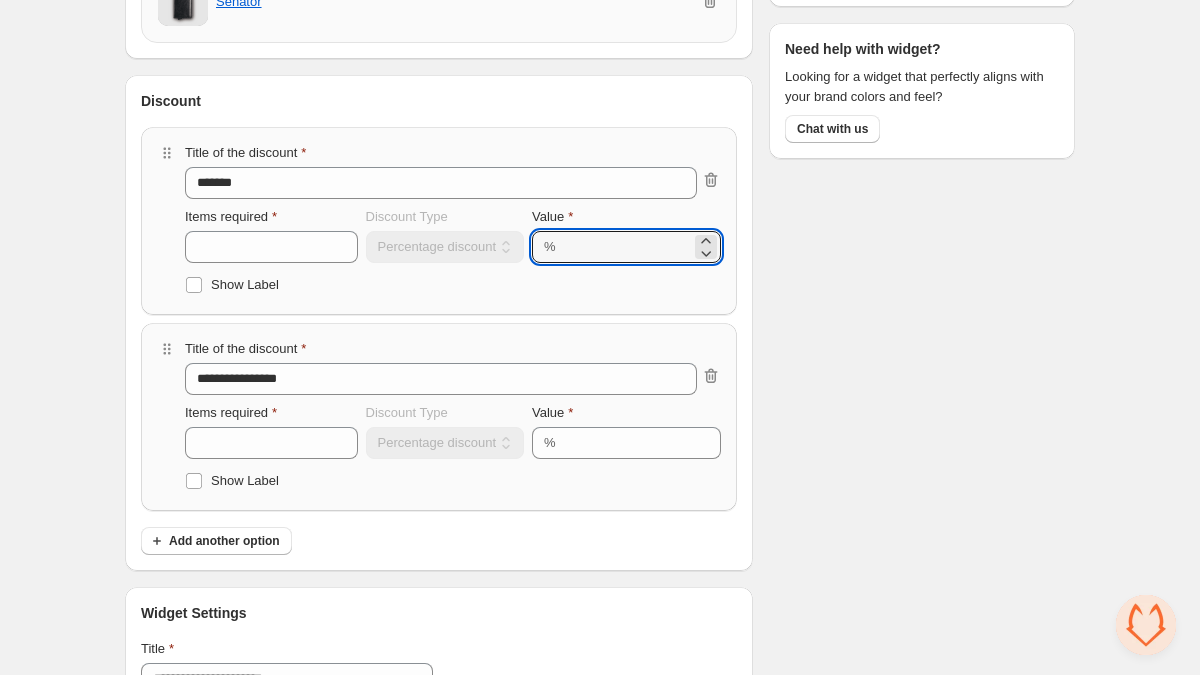 drag, startPoint x: 615, startPoint y: 243, endPoint x: 556, endPoint y: 245, distance: 59.03389 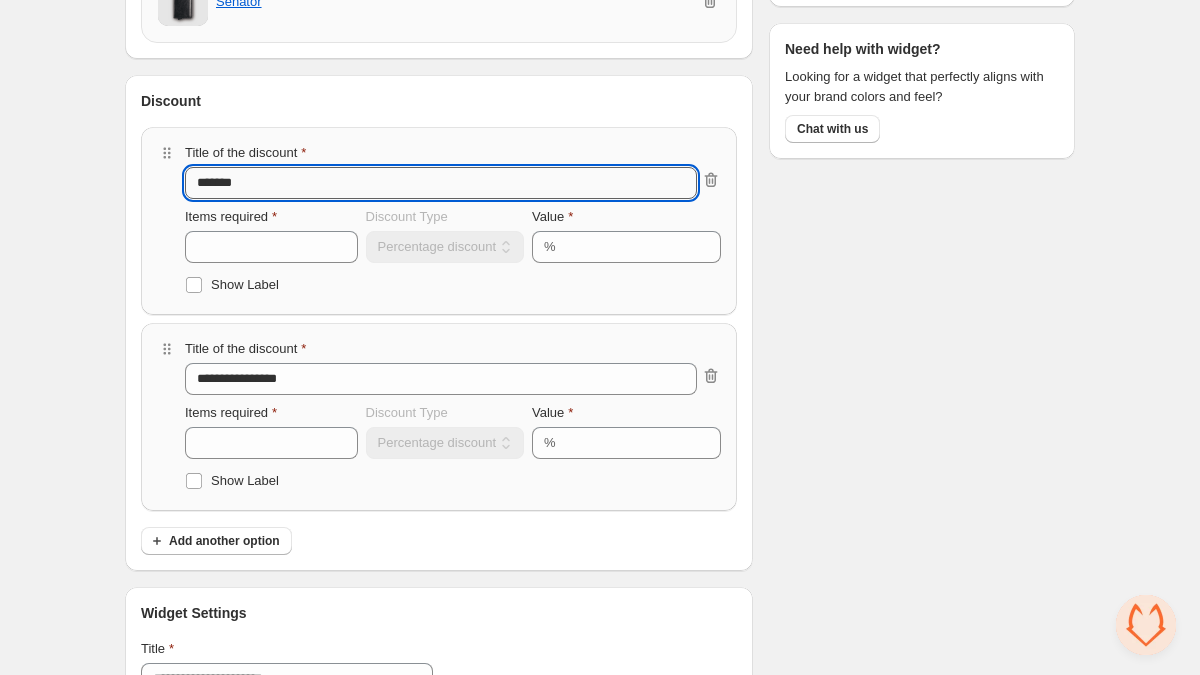 click on "*******" at bounding box center (441, 183) 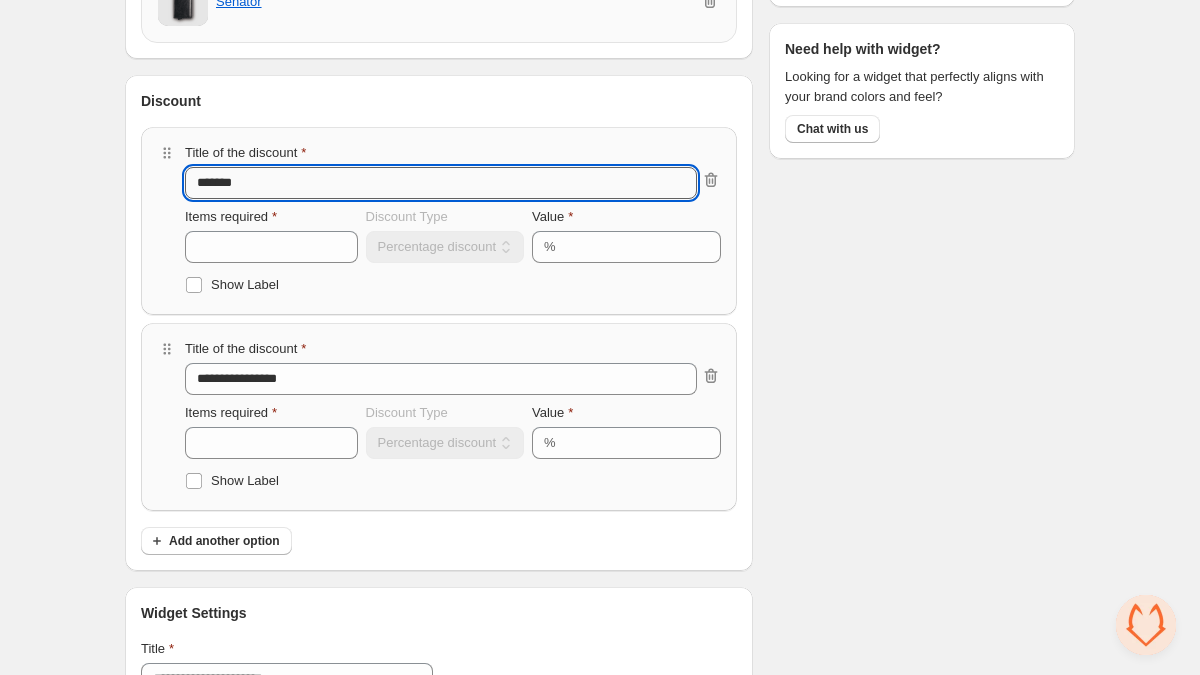 click on "*******" at bounding box center (441, 183) 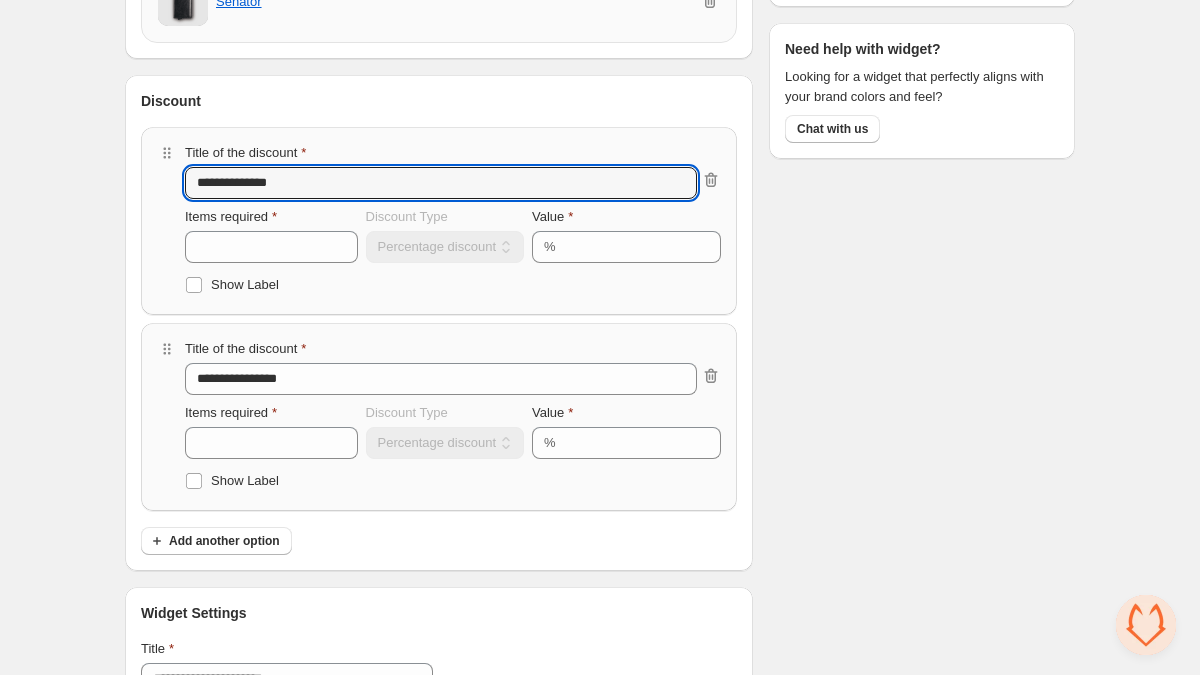 type on "**********" 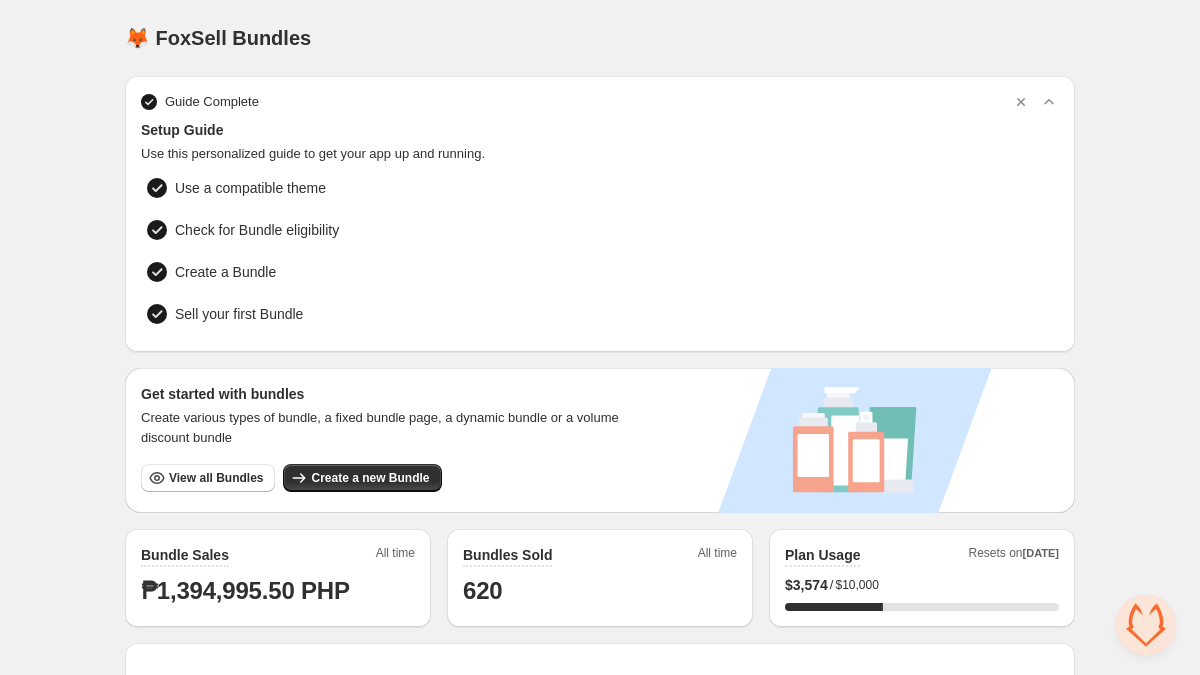 scroll, scrollTop: 7, scrollLeft: 0, axis: vertical 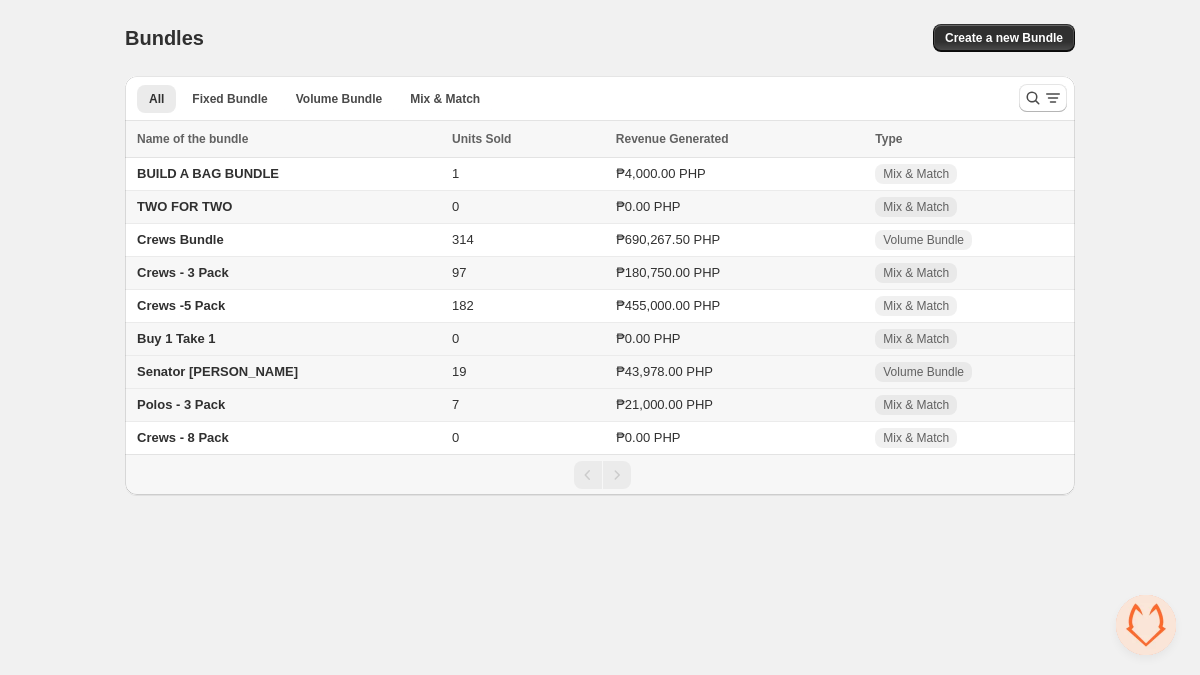 click on "Senator Bundles" at bounding box center (217, 371) 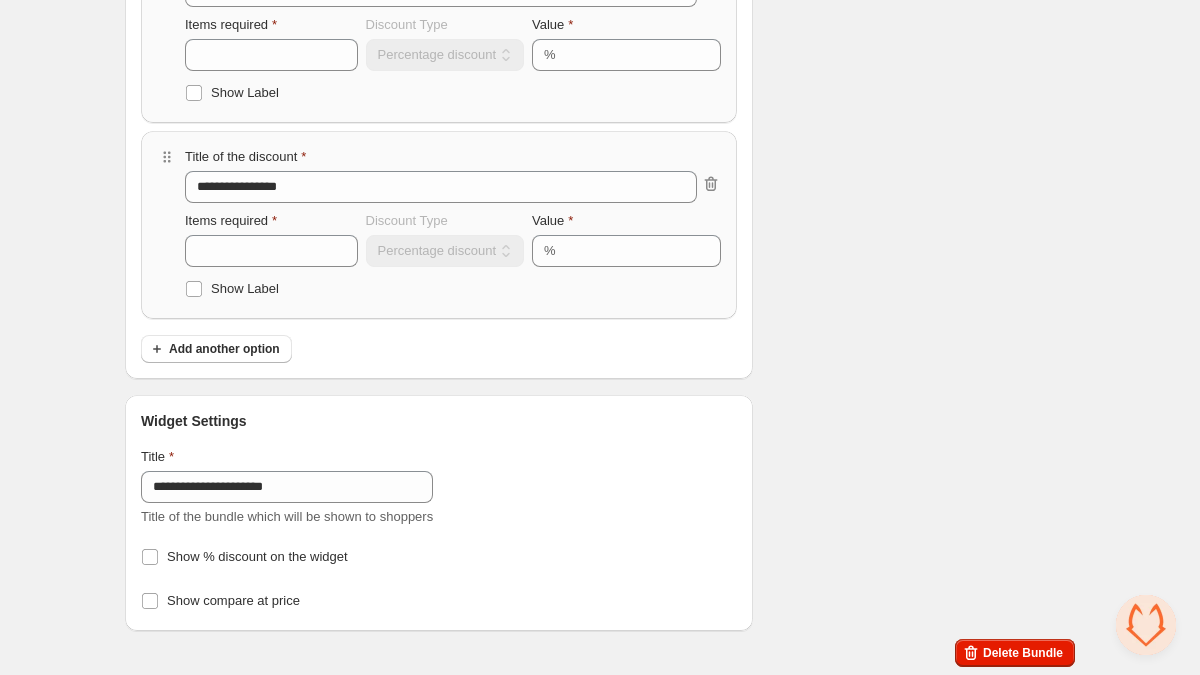 scroll, scrollTop: 0, scrollLeft: 0, axis: both 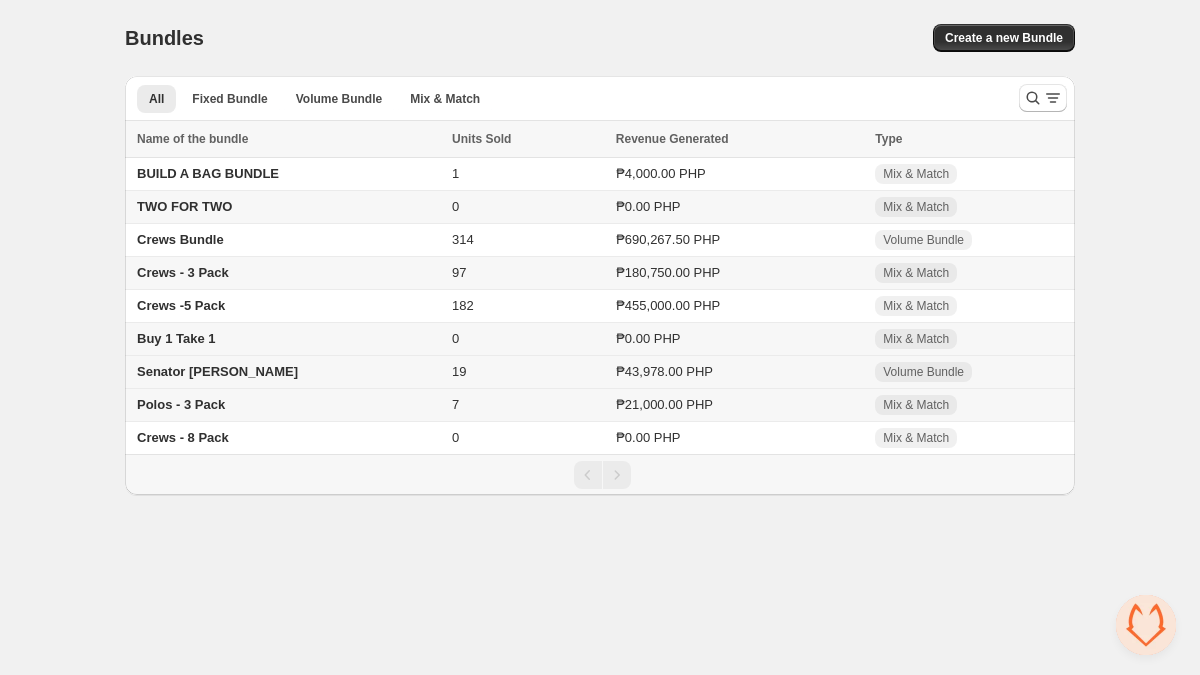 click on "Senator [PERSON_NAME]" at bounding box center (217, 371) 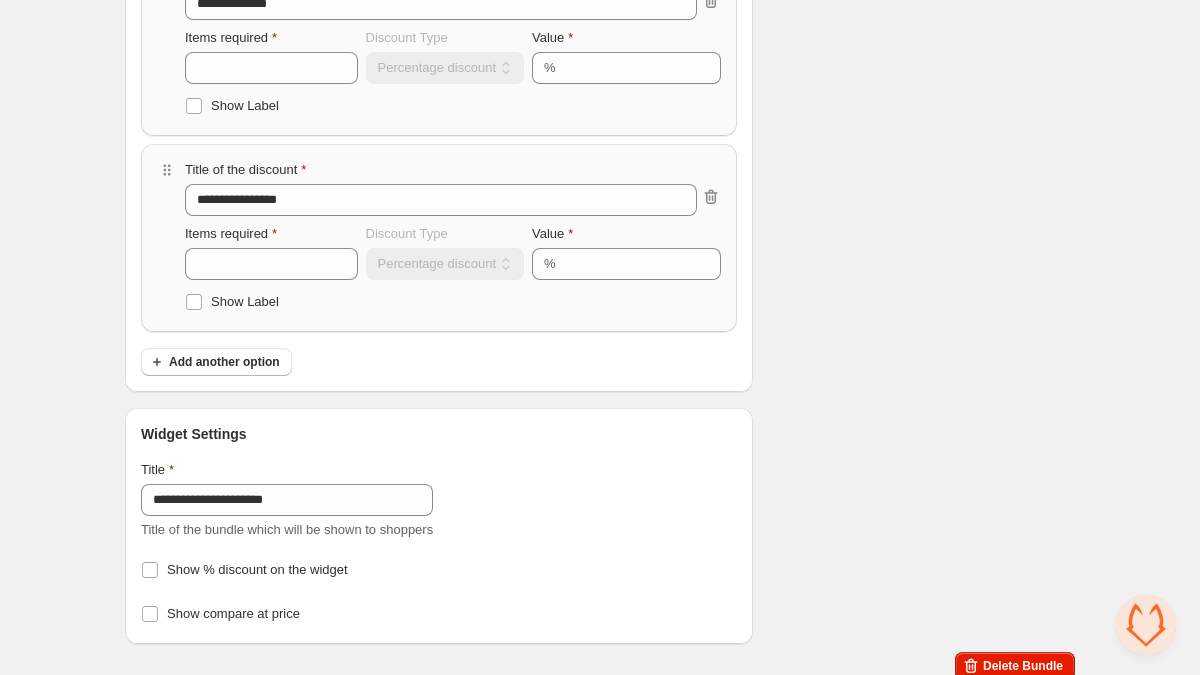 scroll, scrollTop: 549, scrollLeft: 0, axis: vertical 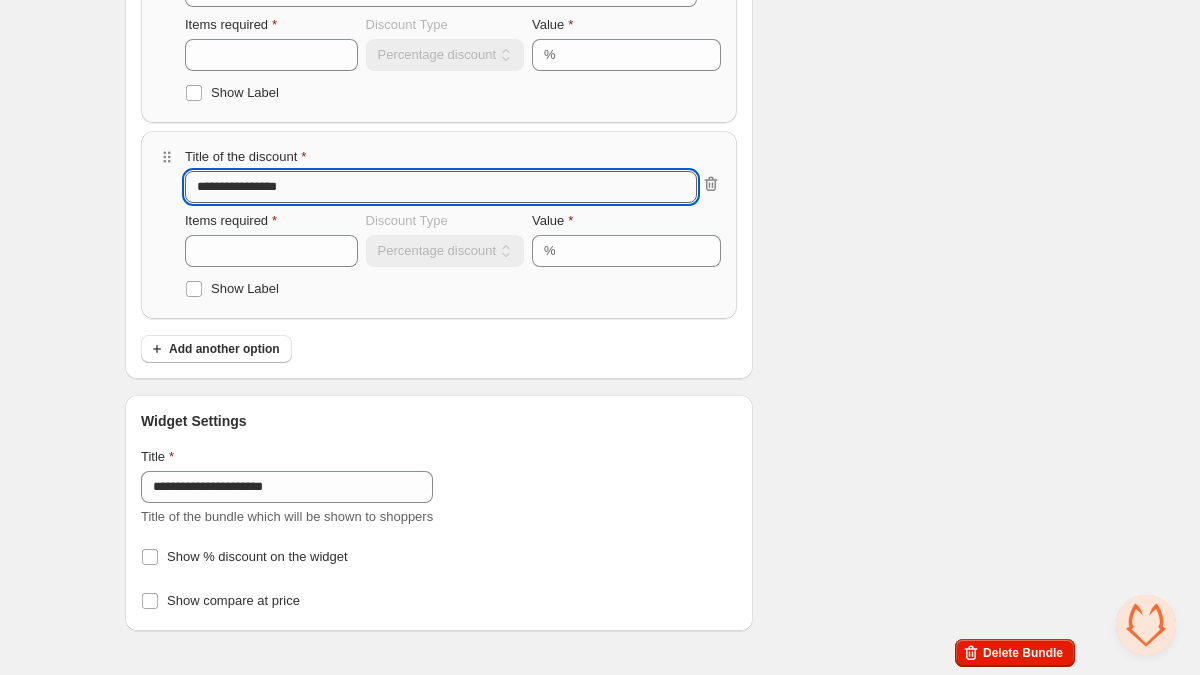 click on "**********" at bounding box center (441, 187) 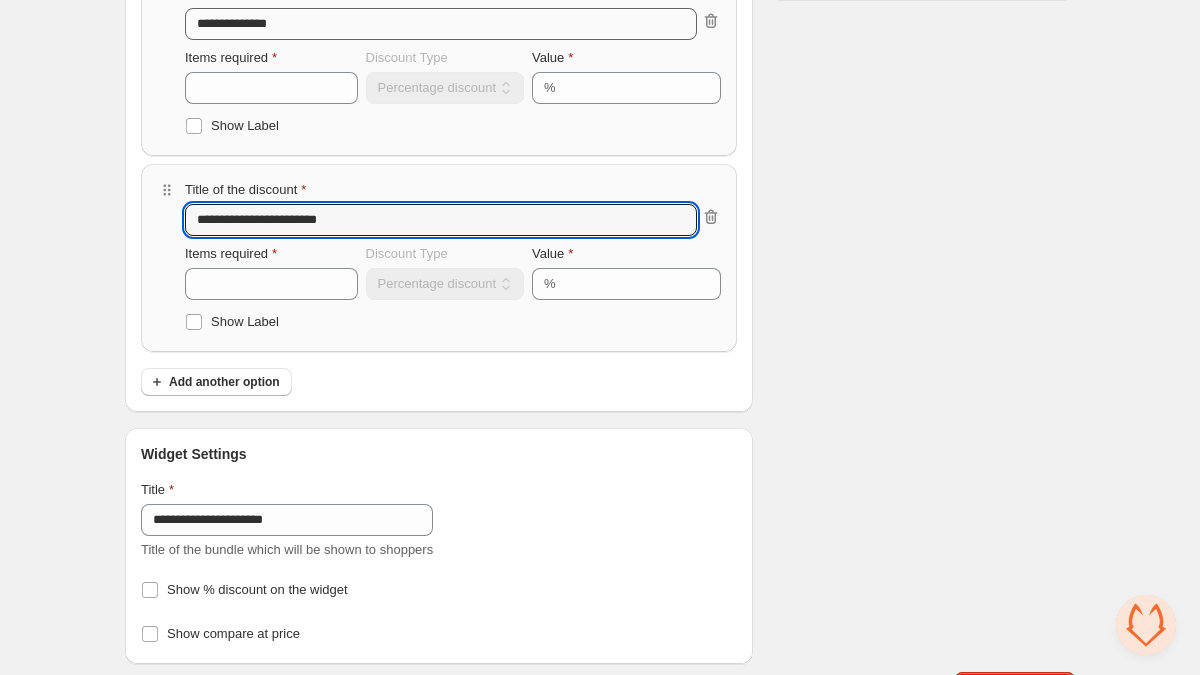 scroll, scrollTop: 383, scrollLeft: 0, axis: vertical 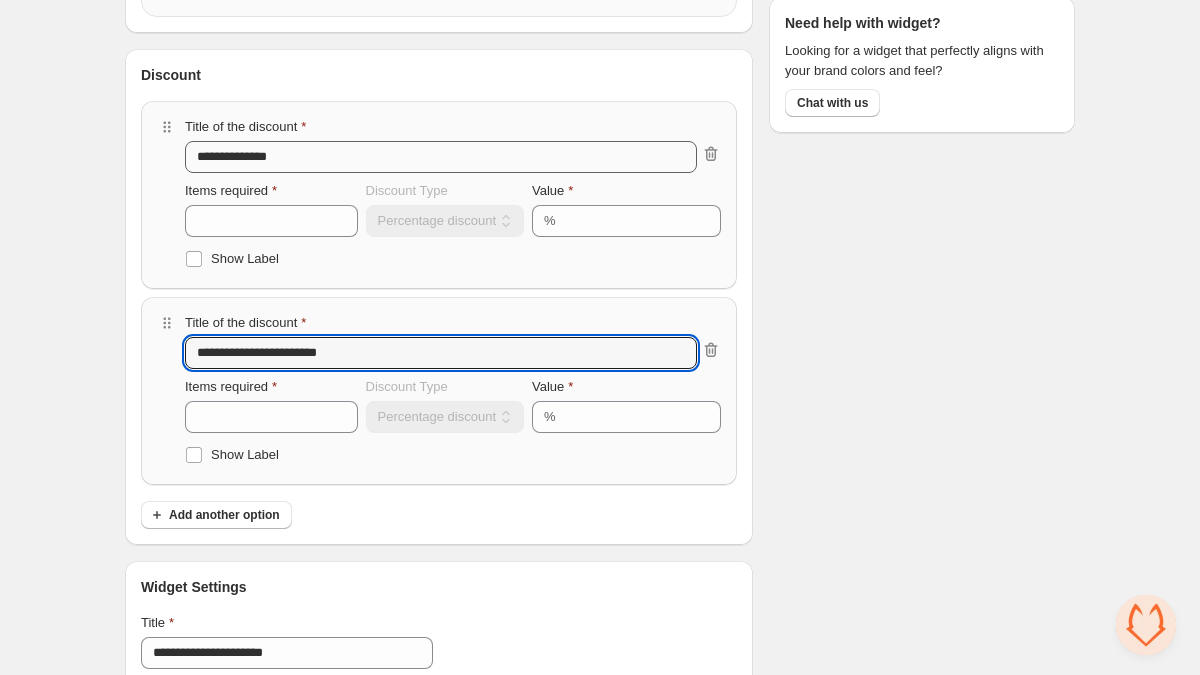 type on "**********" 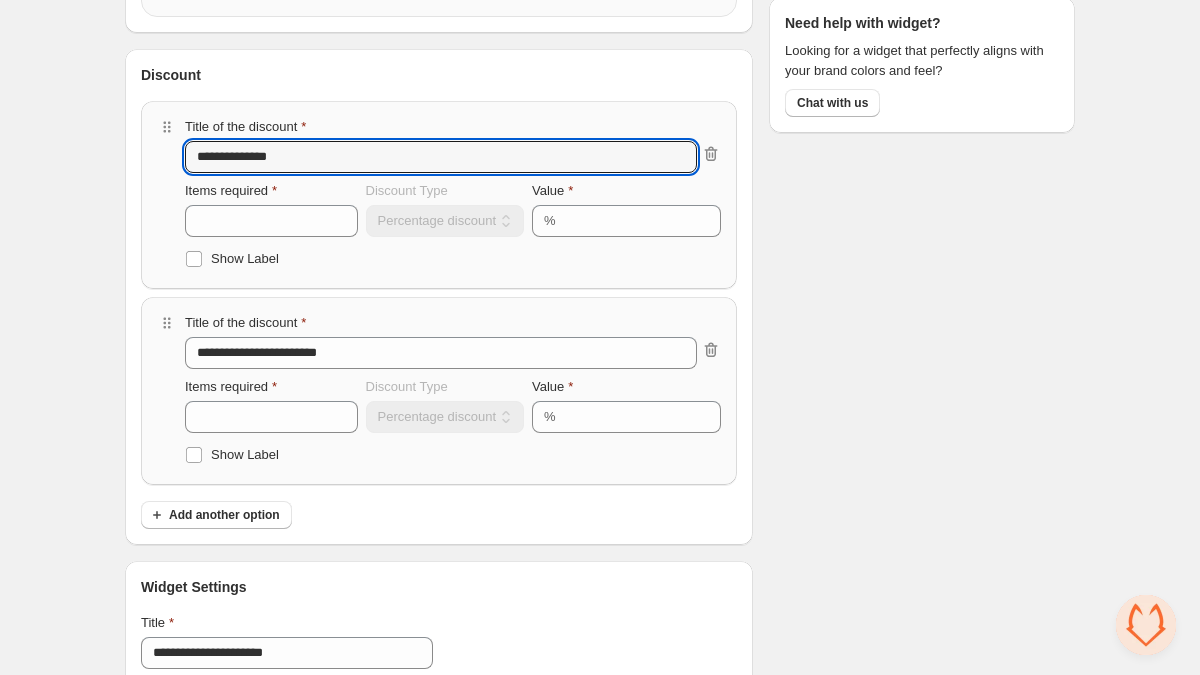 drag, startPoint x: 248, startPoint y: 151, endPoint x: 144, endPoint y: 147, distance: 104.0769 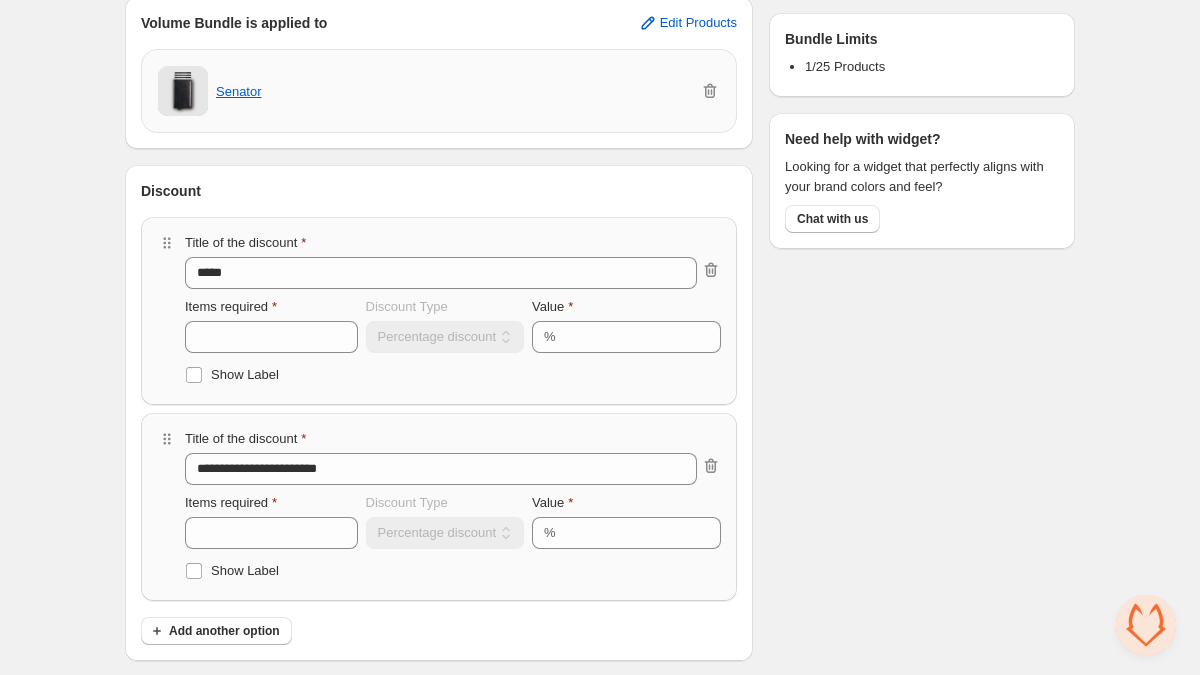 scroll, scrollTop: 0, scrollLeft: 0, axis: both 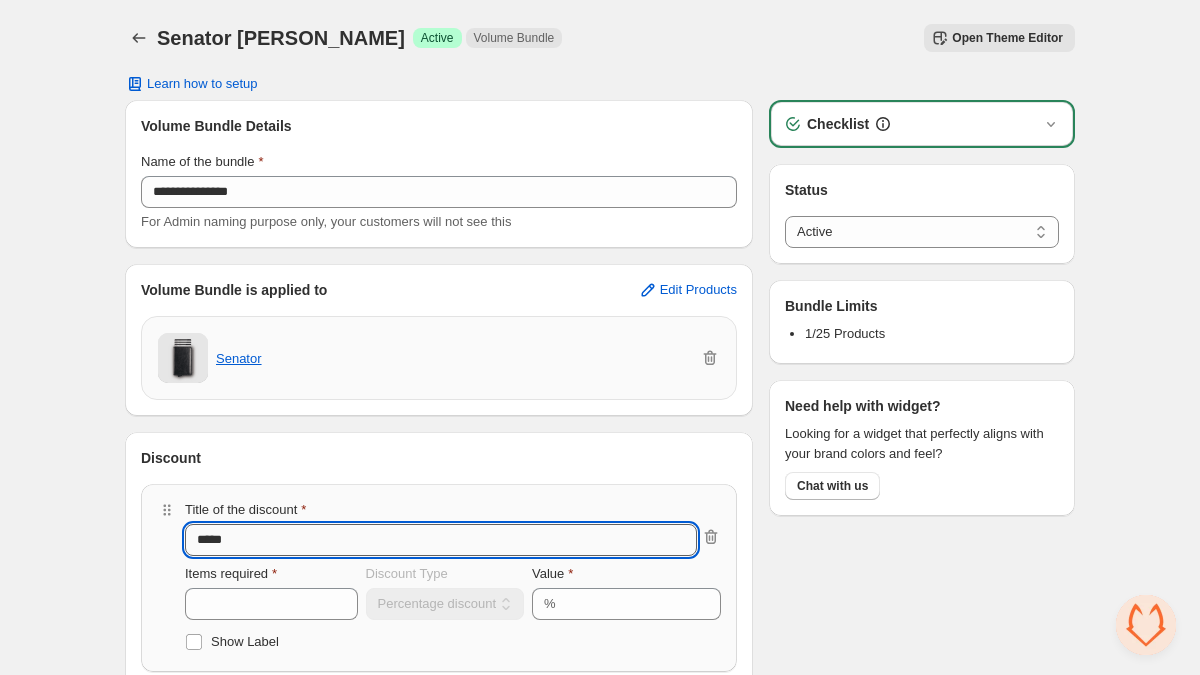 drag, startPoint x: 223, startPoint y: 536, endPoint x: 187, endPoint y: 543, distance: 36.67424 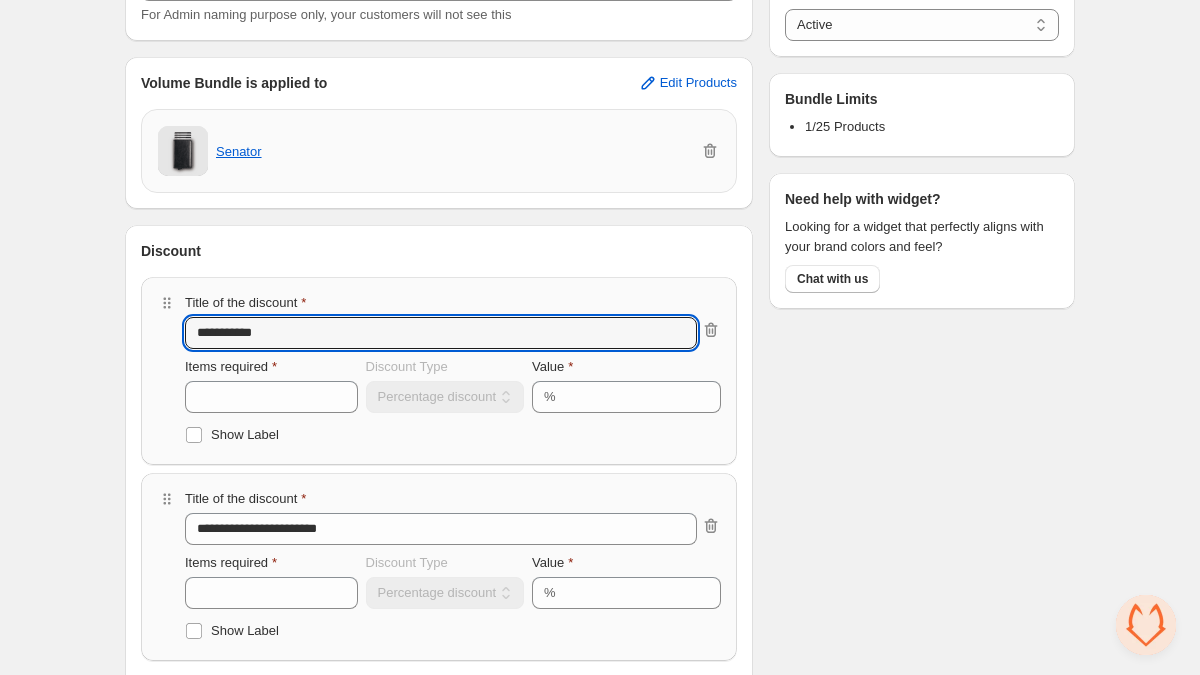 scroll, scrollTop: 254, scrollLeft: 0, axis: vertical 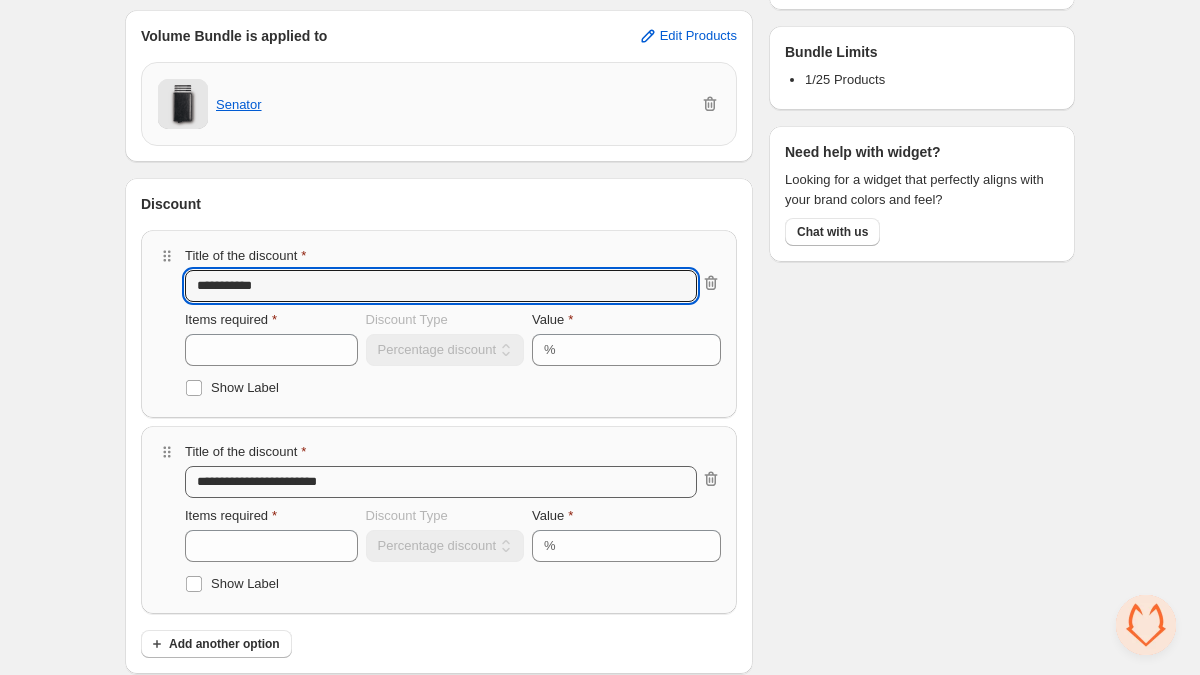 type on "**********" 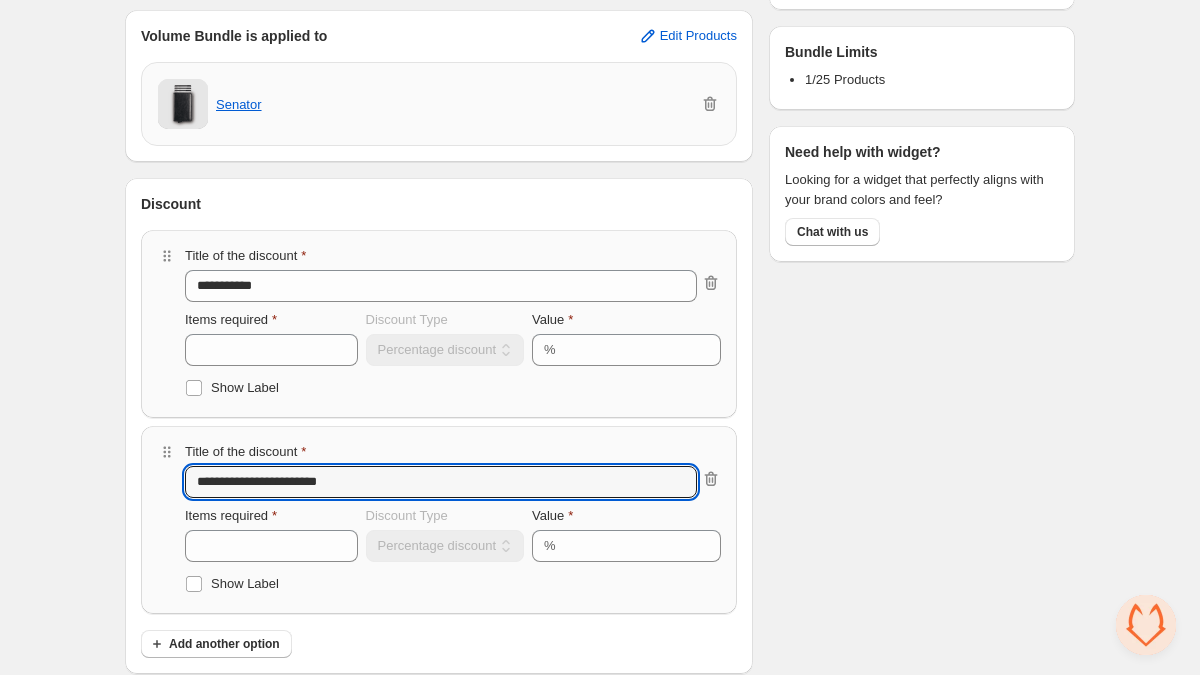 drag, startPoint x: 202, startPoint y: 479, endPoint x: 174, endPoint y: 477, distance: 28.071337 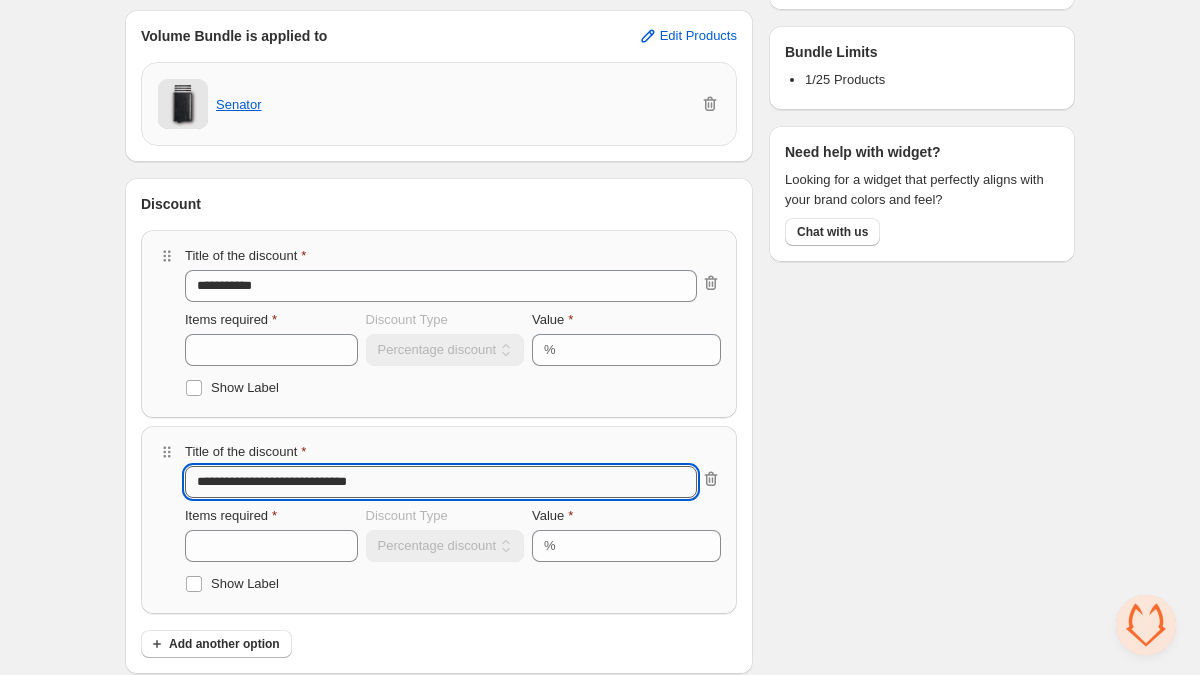 click on "**********" at bounding box center [441, 482] 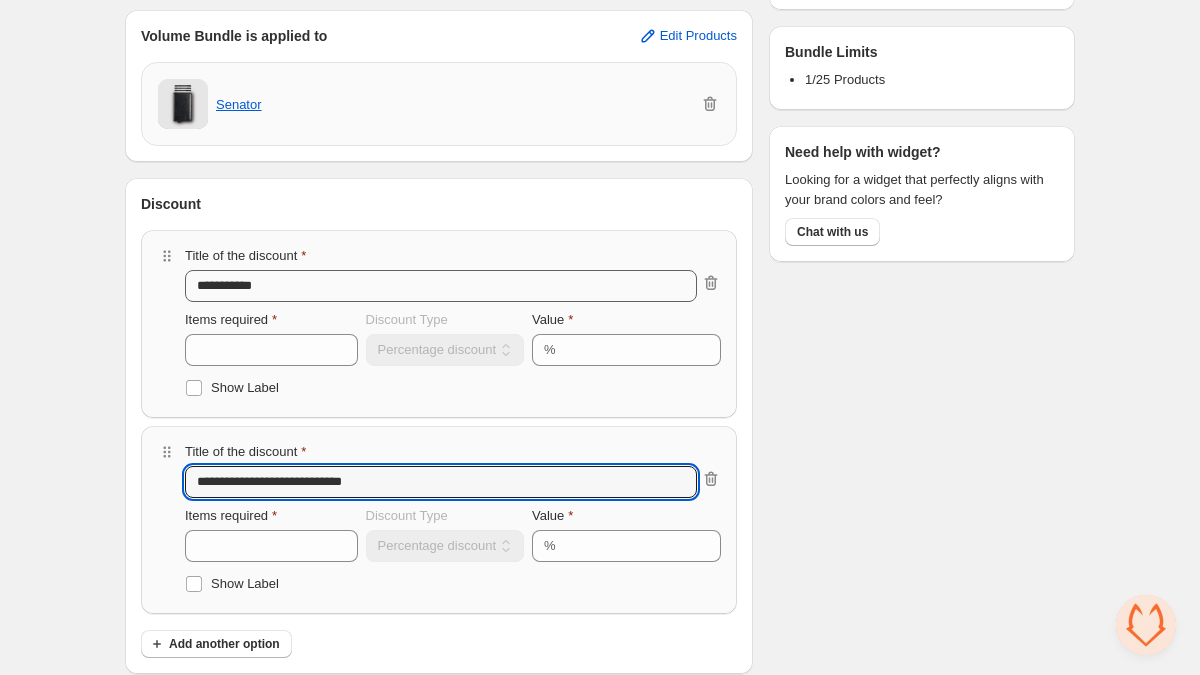 type on "**********" 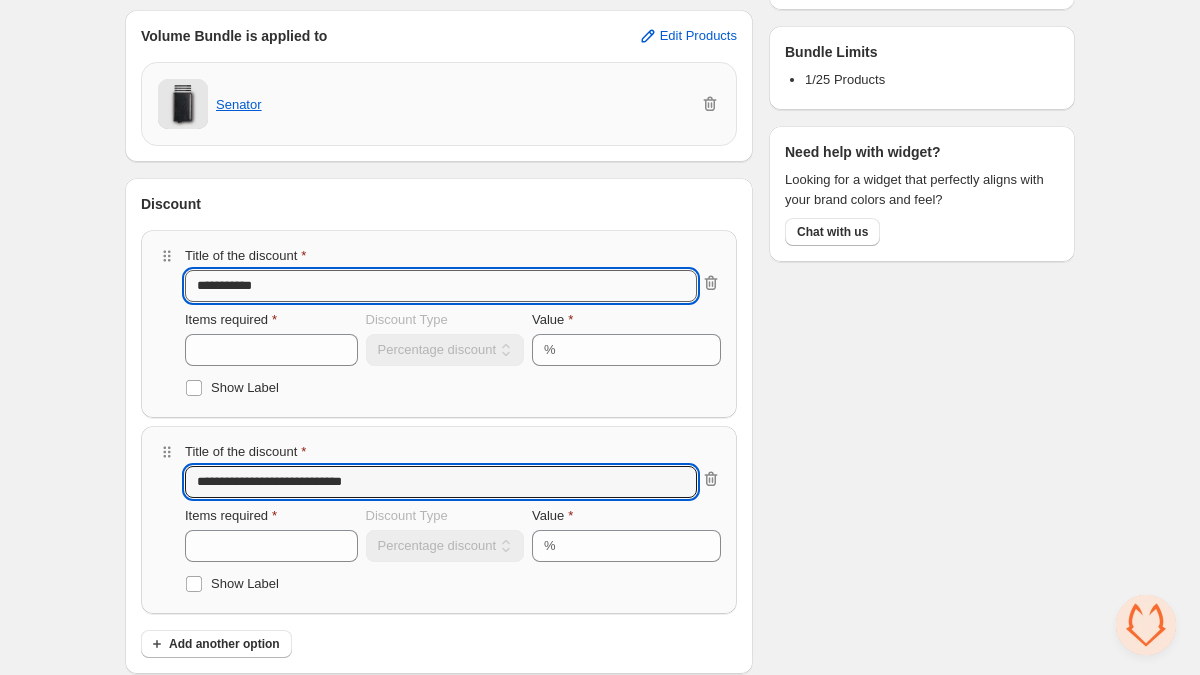 click on "**********" at bounding box center (441, 286) 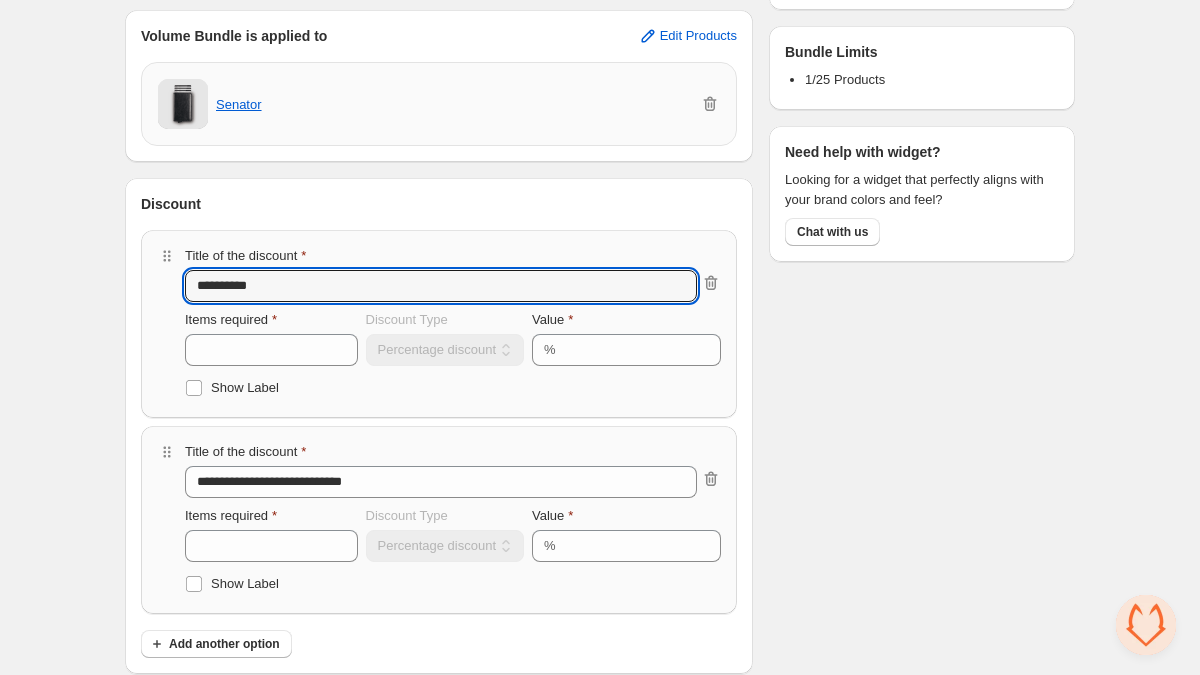 type on "**********" 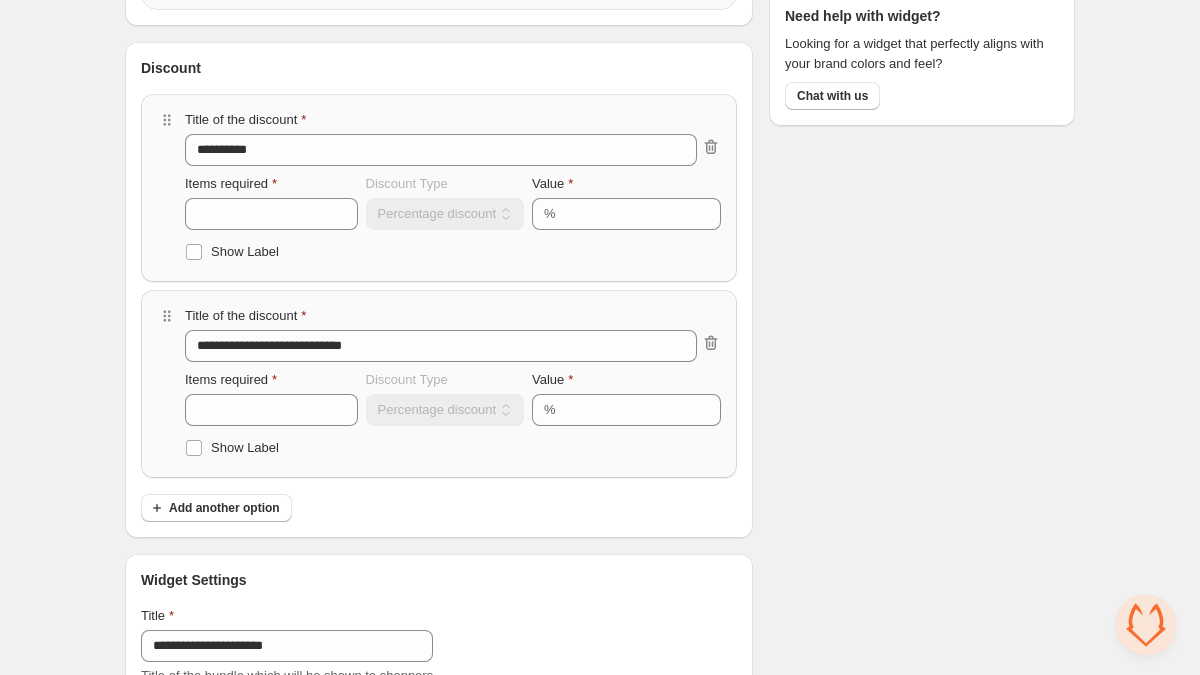 scroll, scrollTop: 549, scrollLeft: 0, axis: vertical 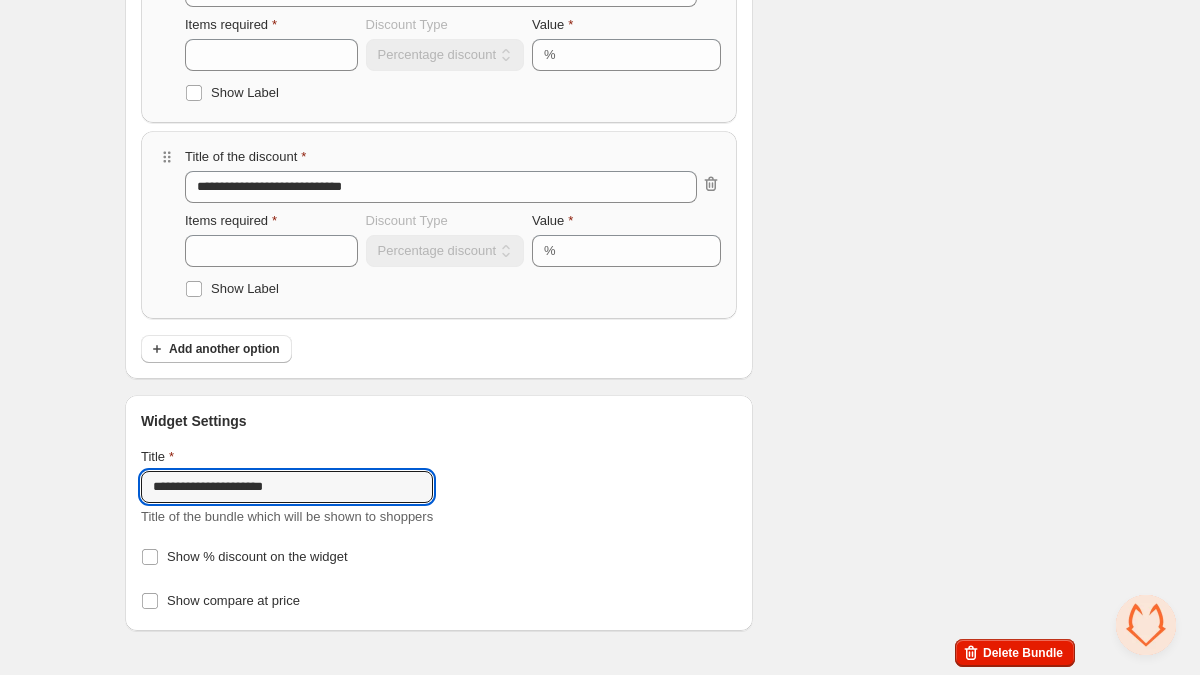 drag, startPoint x: 207, startPoint y: 476, endPoint x: -20, endPoint y: 452, distance: 228.2652 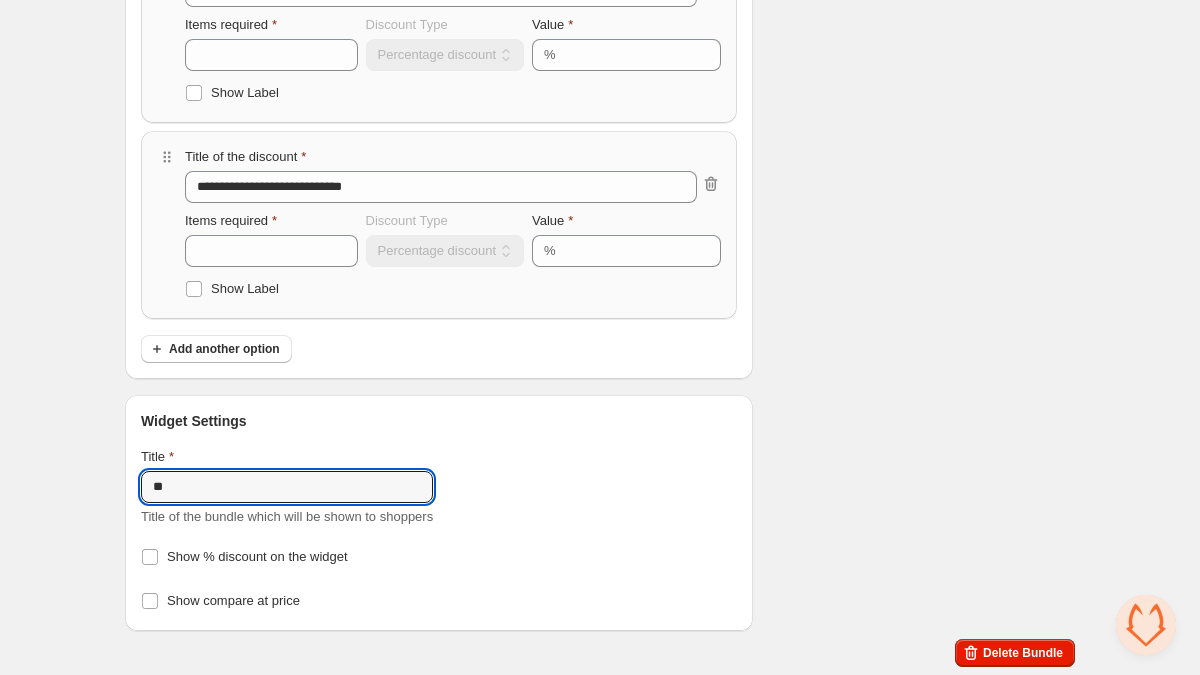 type on "*" 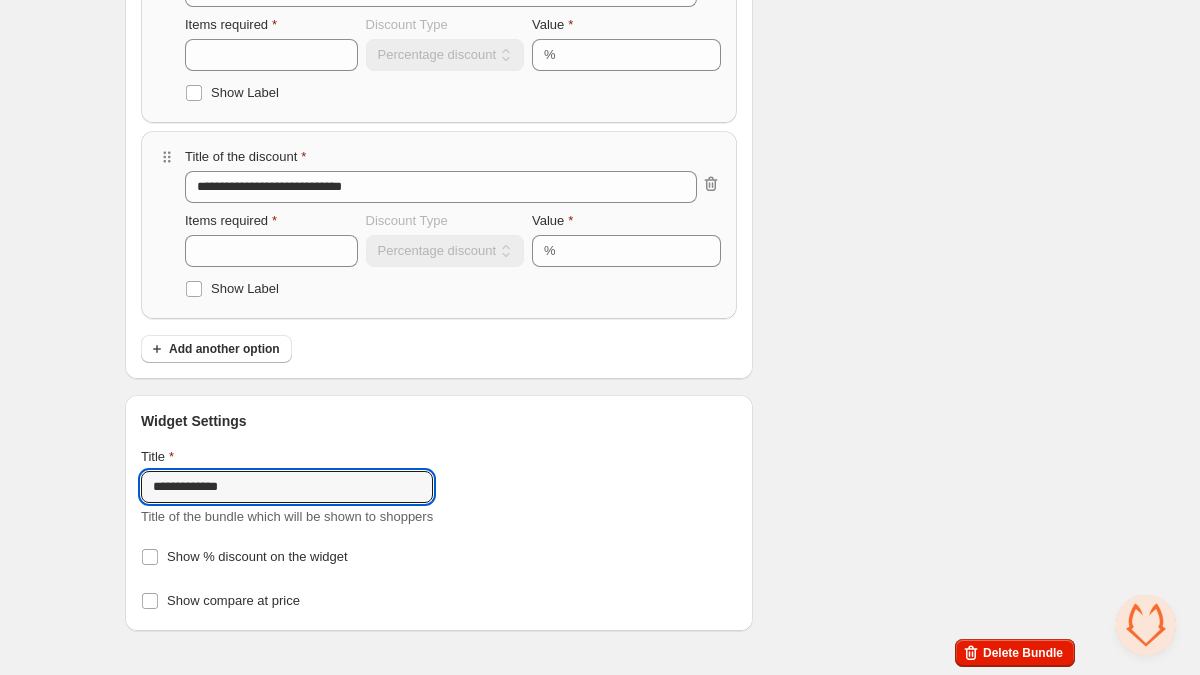 type on "**********" 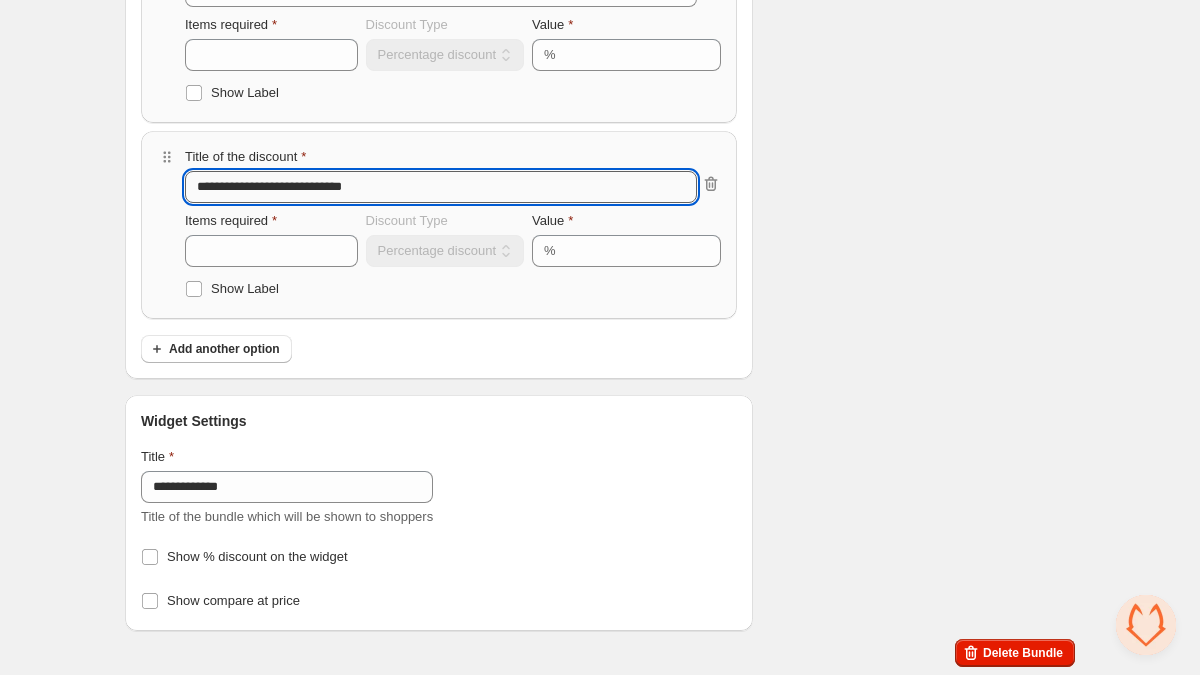 click on "**********" at bounding box center [441, 187] 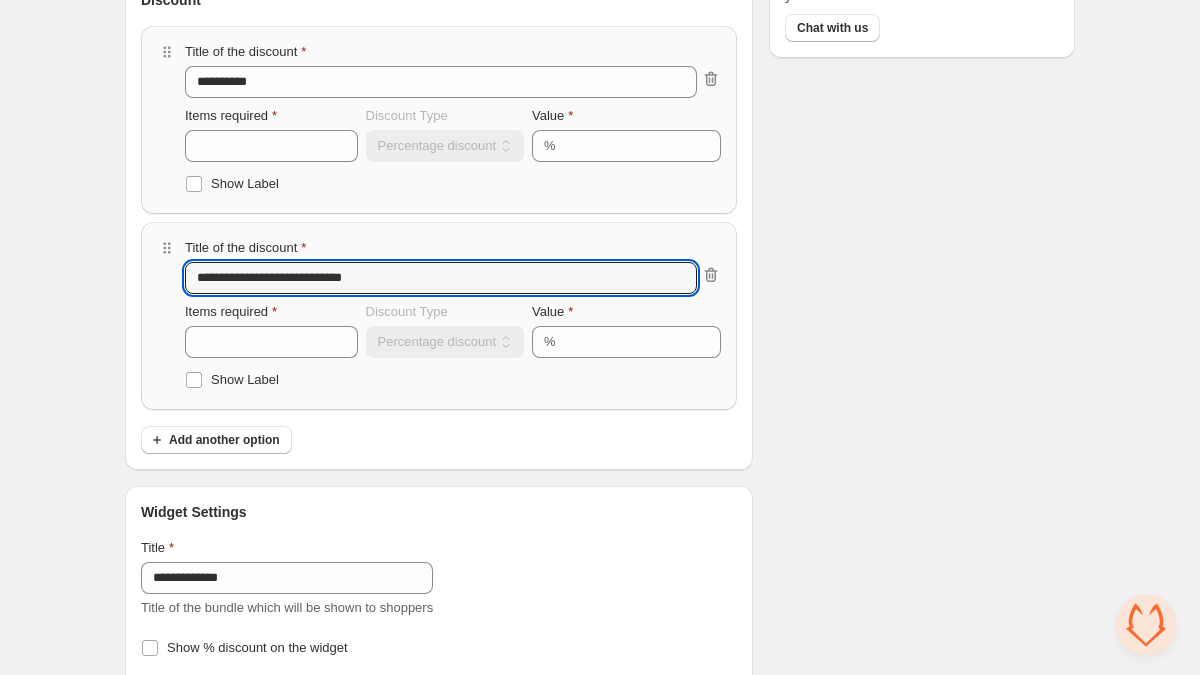 scroll, scrollTop: 402, scrollLeft: 0, axis: vertical 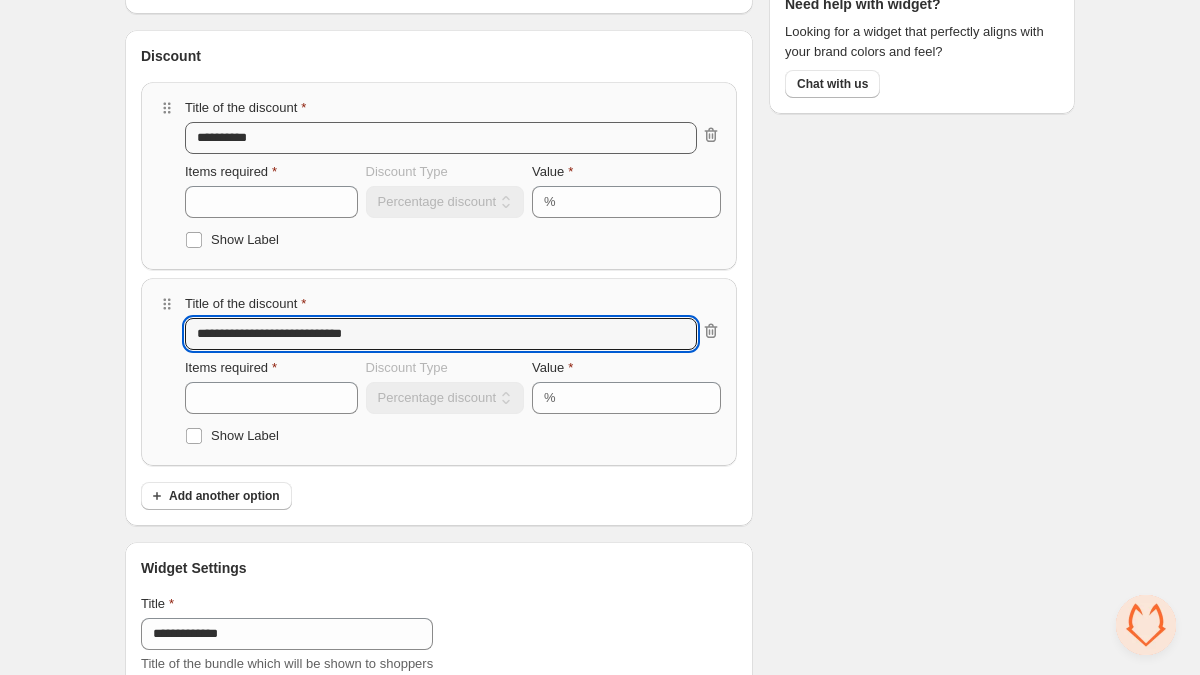 type on "**********" 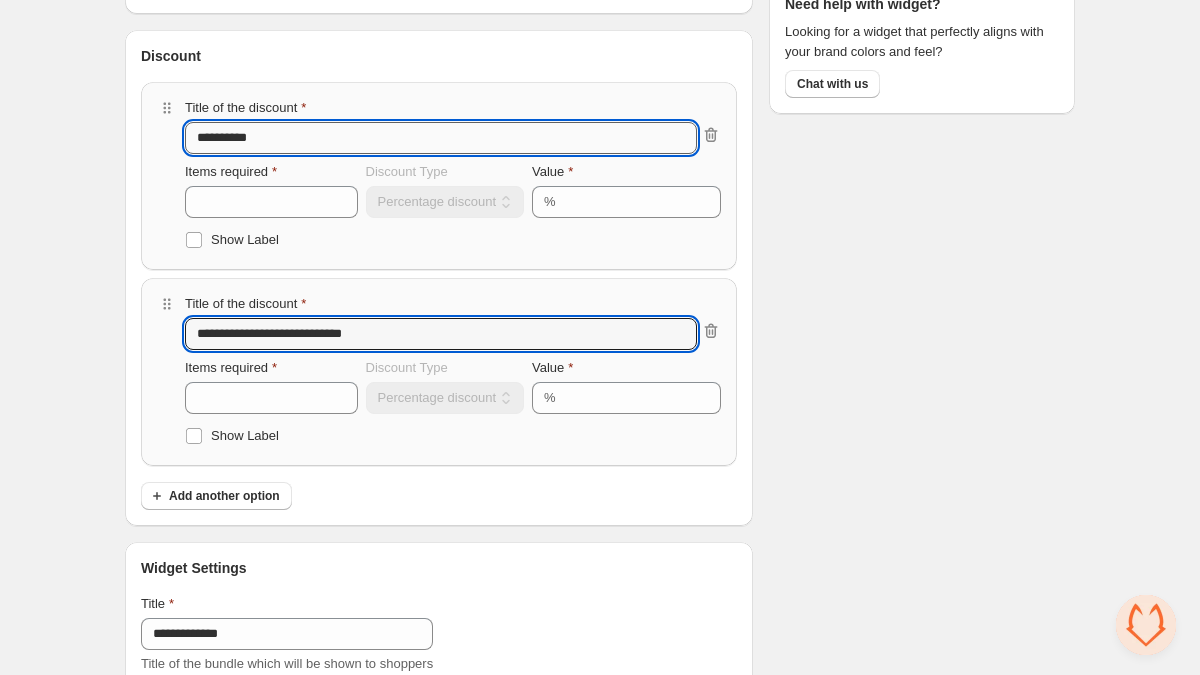 click on "**********" at bounding box center (441, 138) 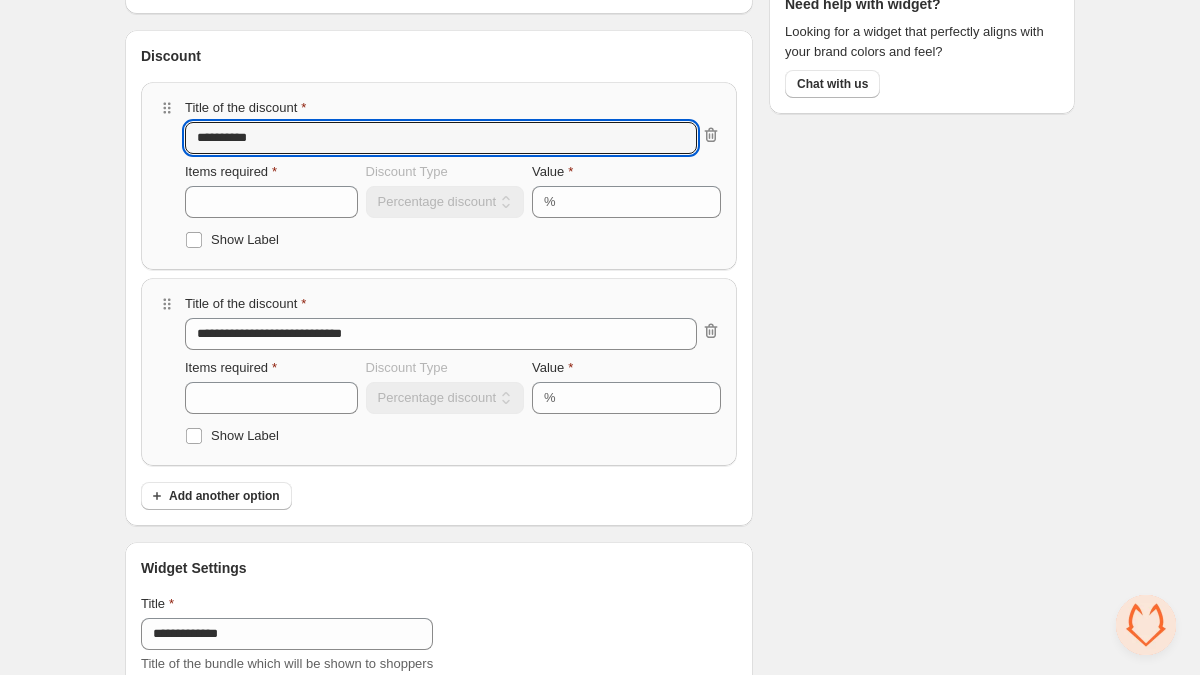 type on "**********" 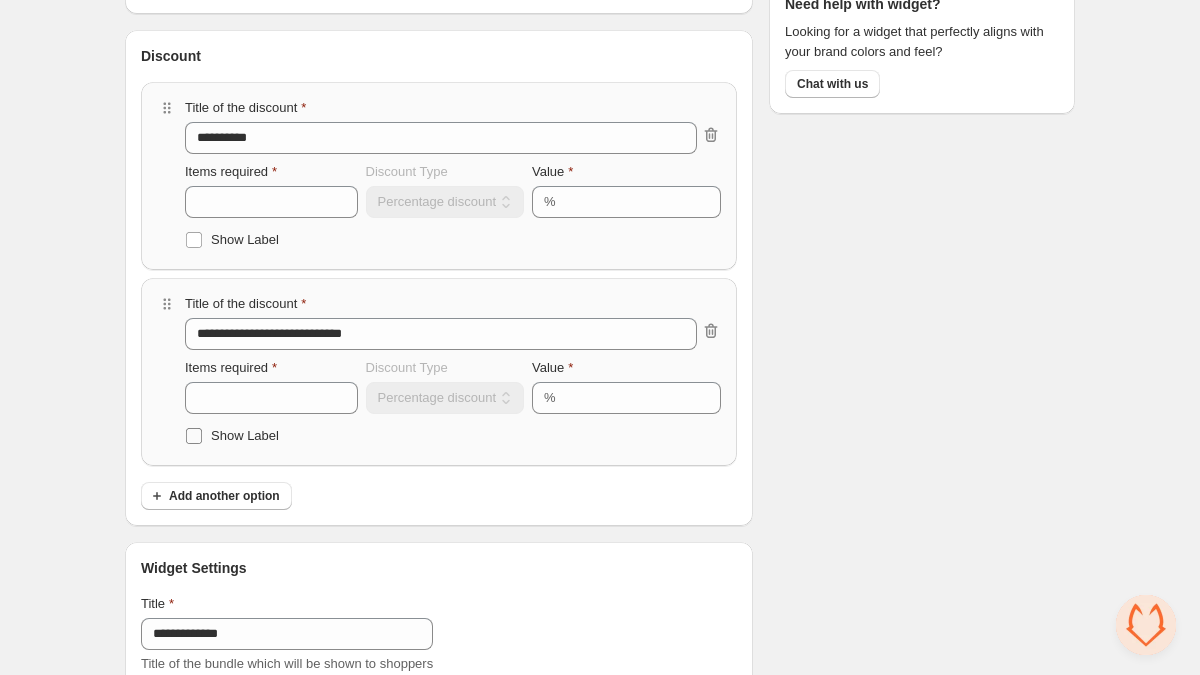 click on "Show Label" at bounding box center [245, 435] 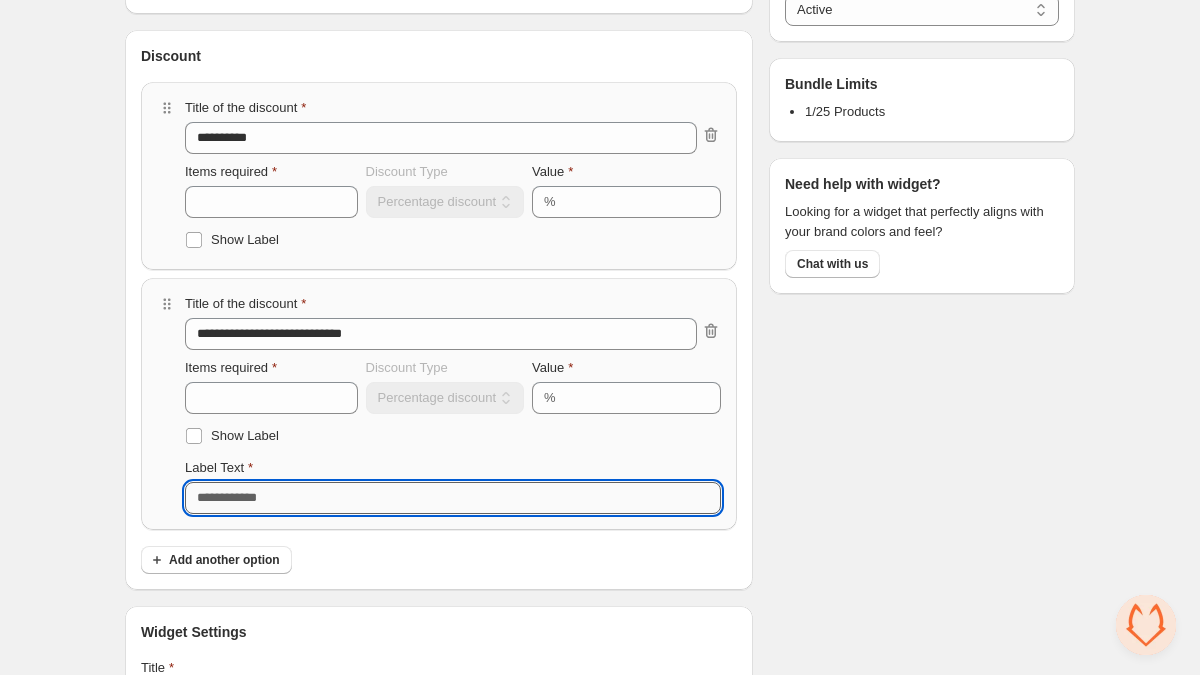 click on "Label Text" at bounding box center (453, 498) 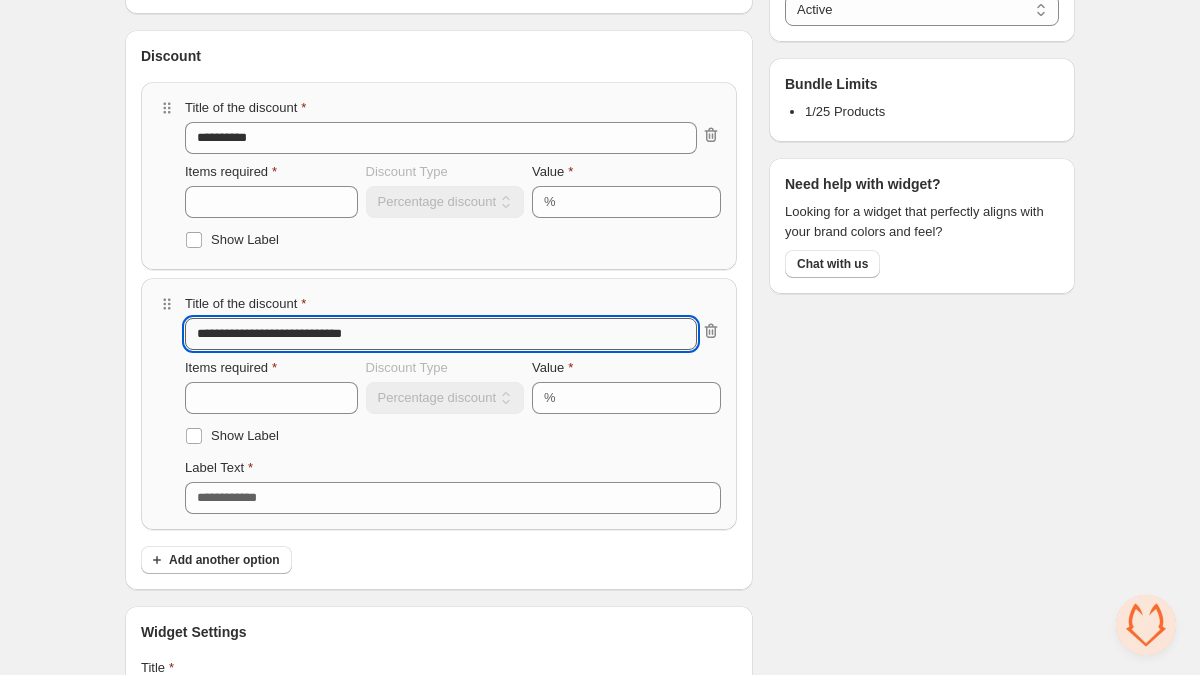 drag, startPoint x: 376, startPoint y: 332, endPoint x: 269, endPoint y: 331, distance: 107.00467 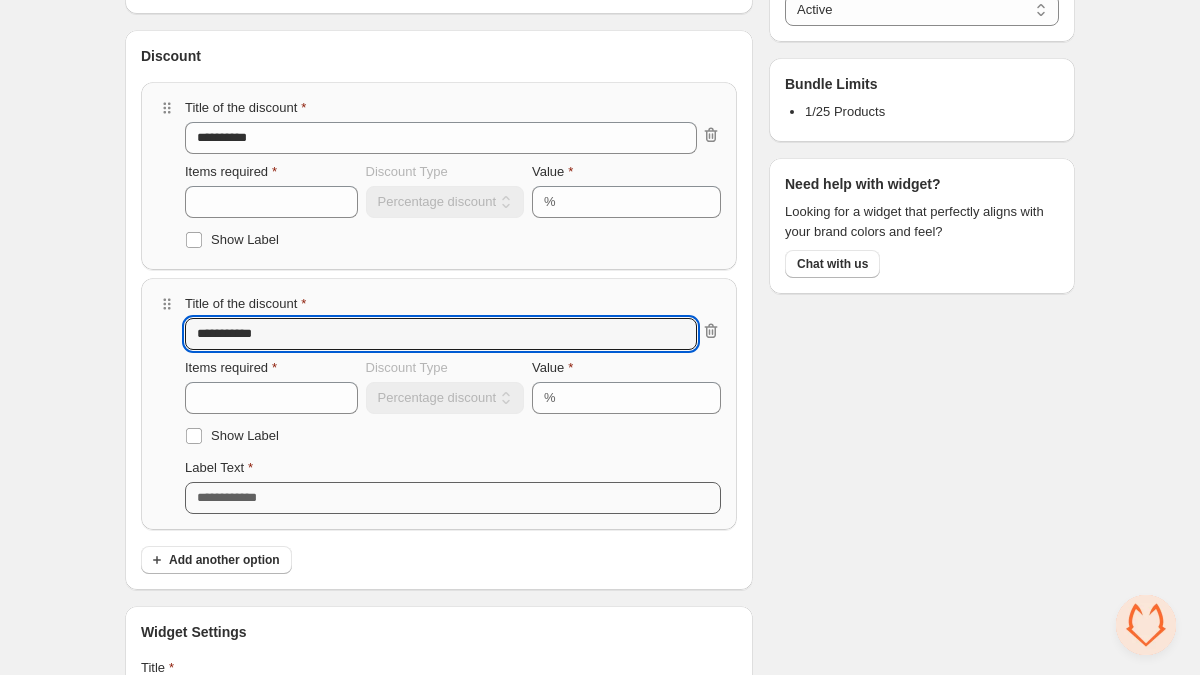 type on "**********" 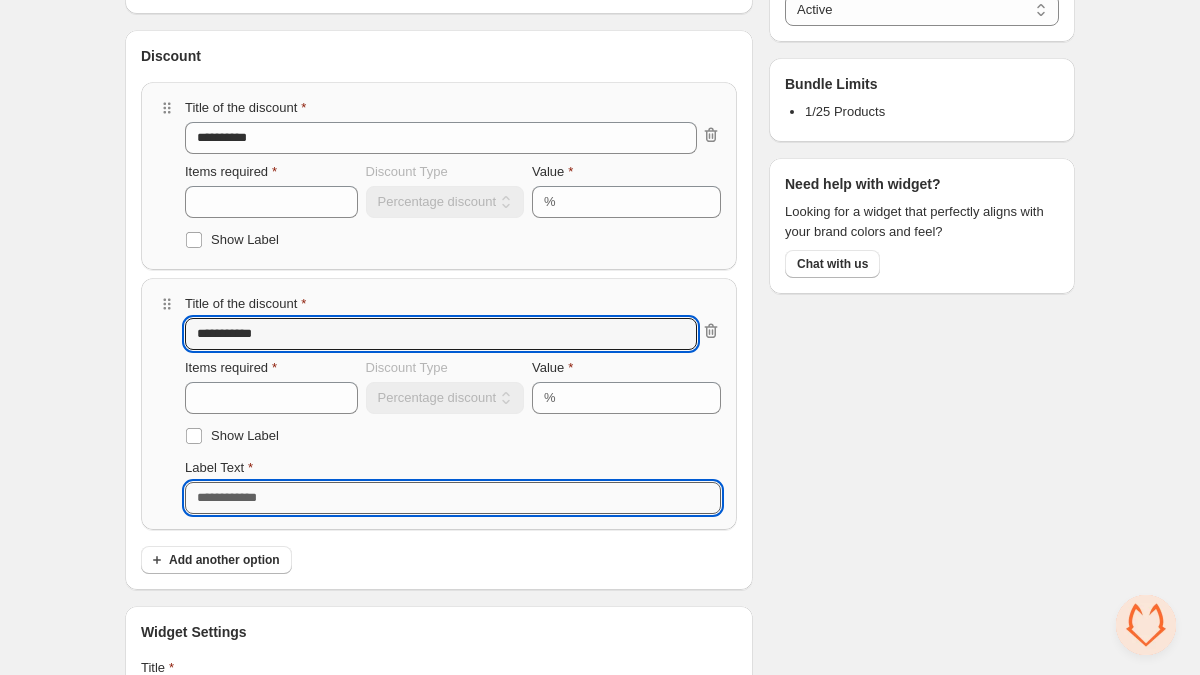 click on "Label Text" at bounding box center (453, 498) 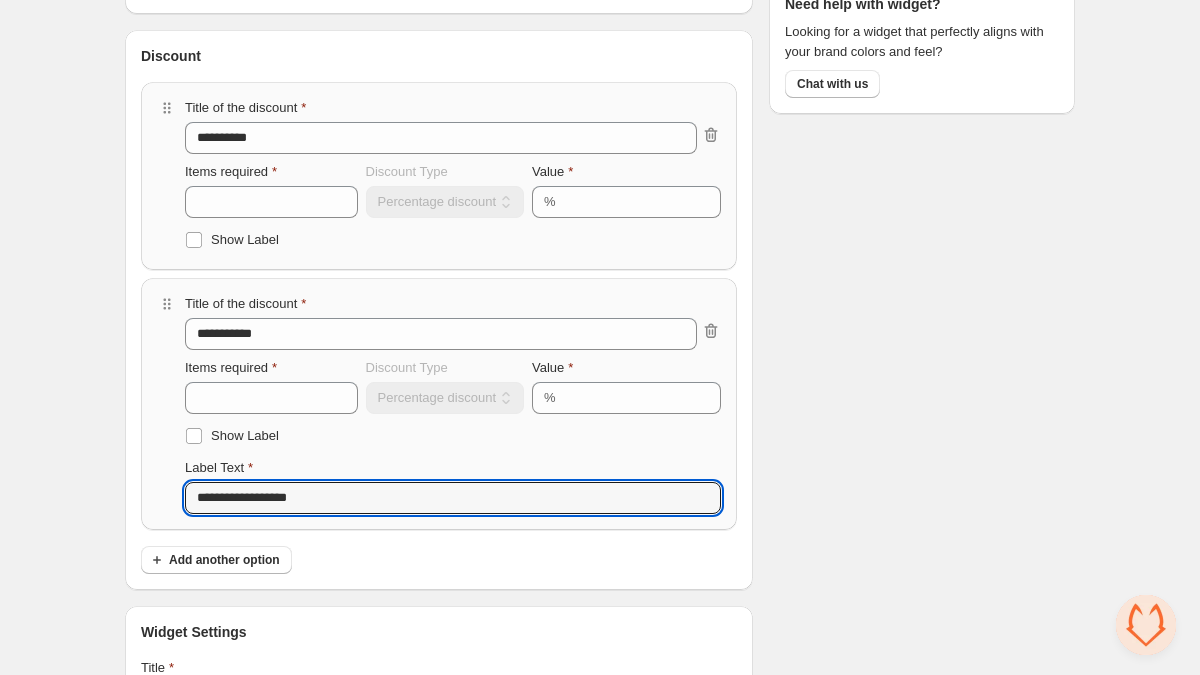 type on "**********" 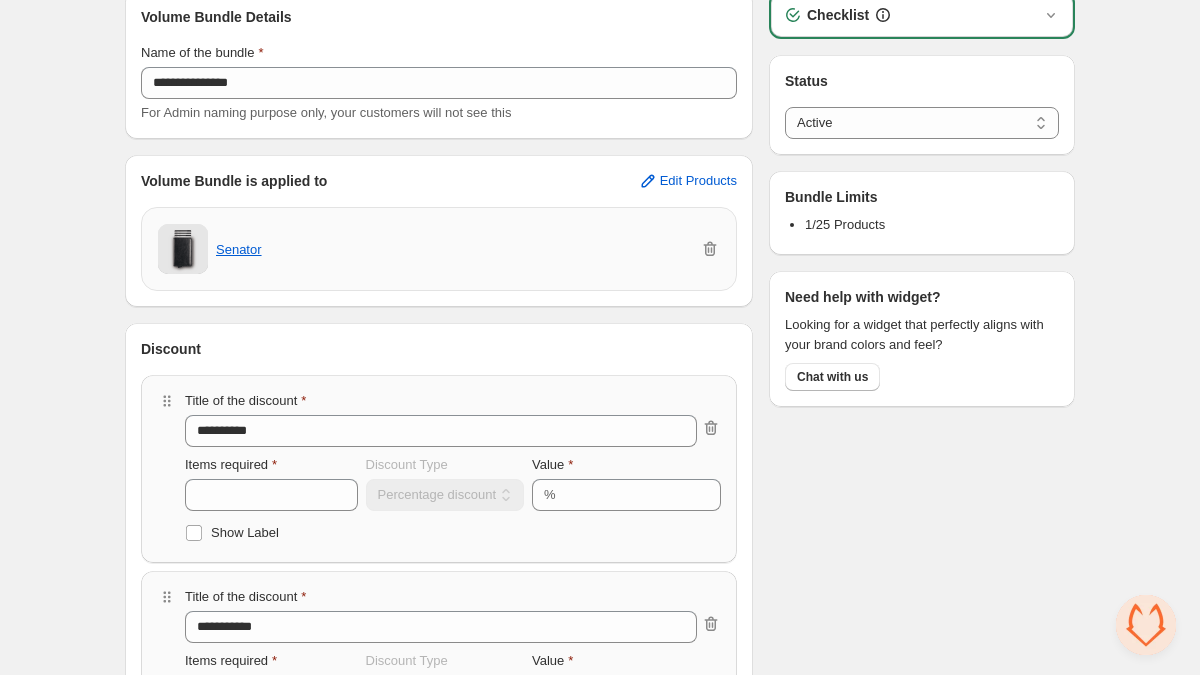 scroll, scrollTop: 0, scrollLeft: 0, axis: both 